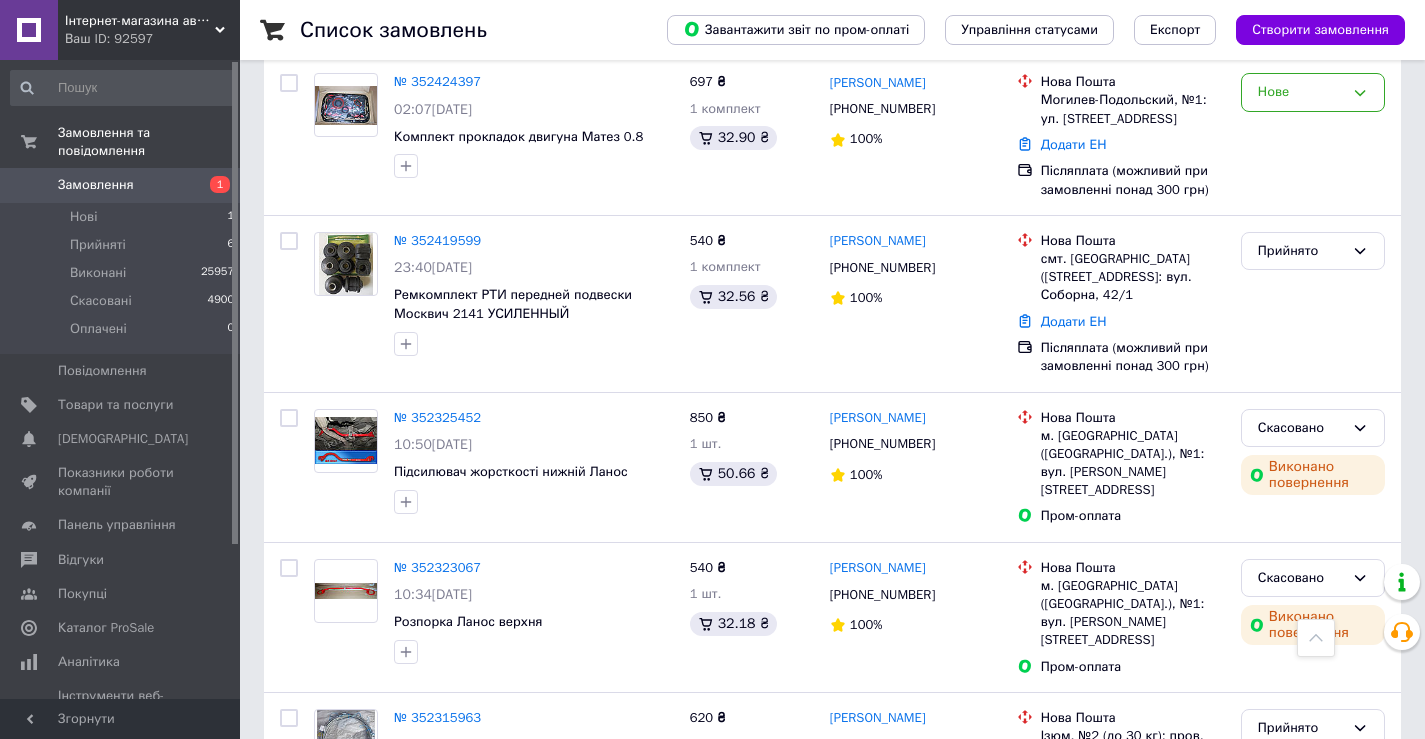 scroll, scrollTop: 300, scrollLeft: 0, axis: vertical 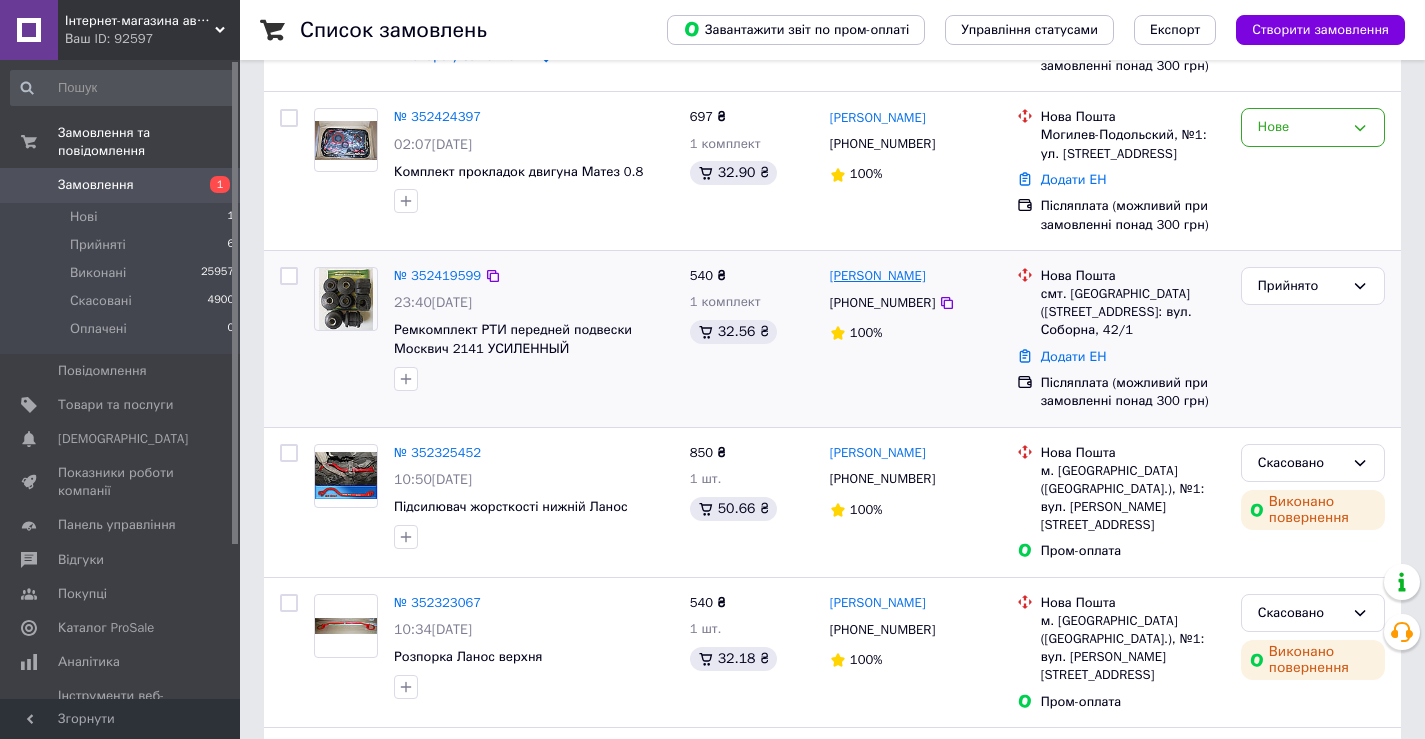 click on "[PERSON_NAME]" at bounding box center (878, 276) 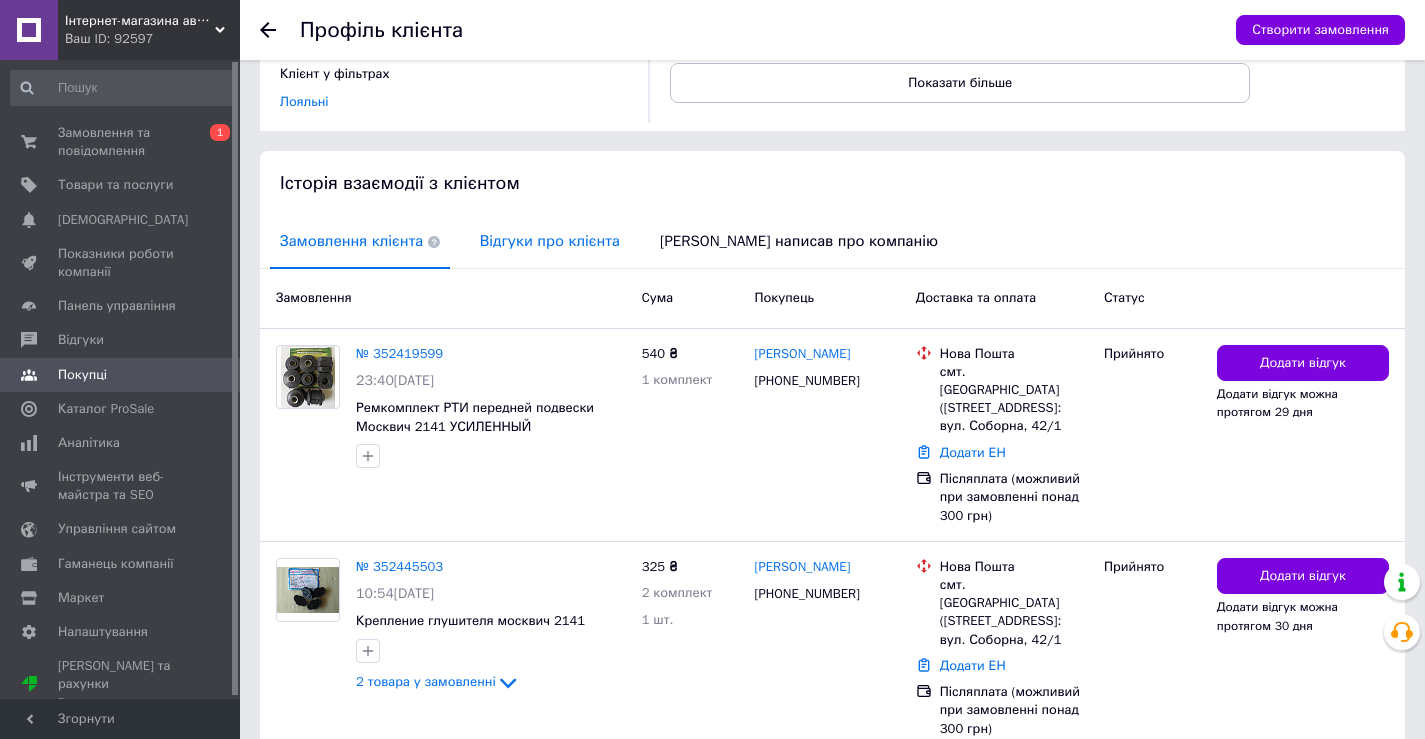 scroll, scrollTop: 362, scrollLeft: 0, axis: vertical 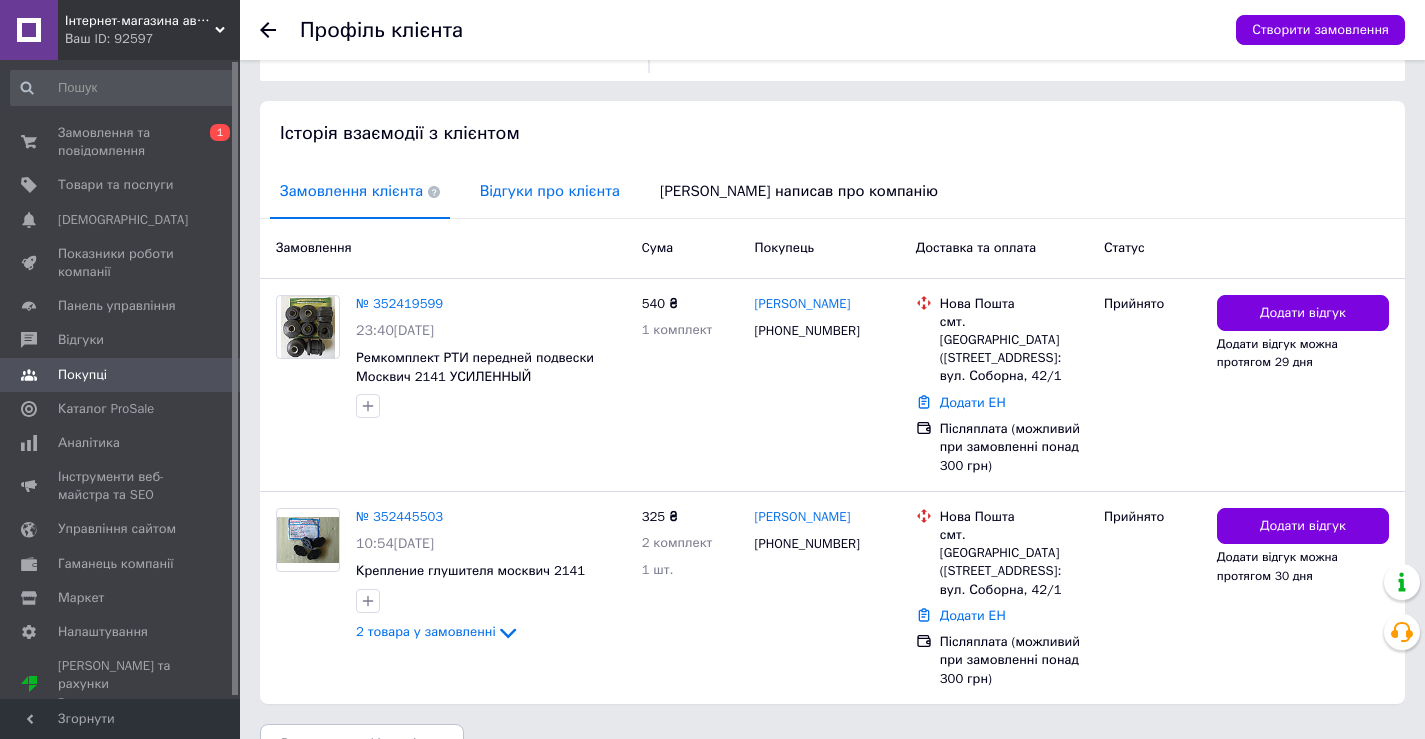 click on "Відгуки про клієнта" at bounding box center (550, 191) 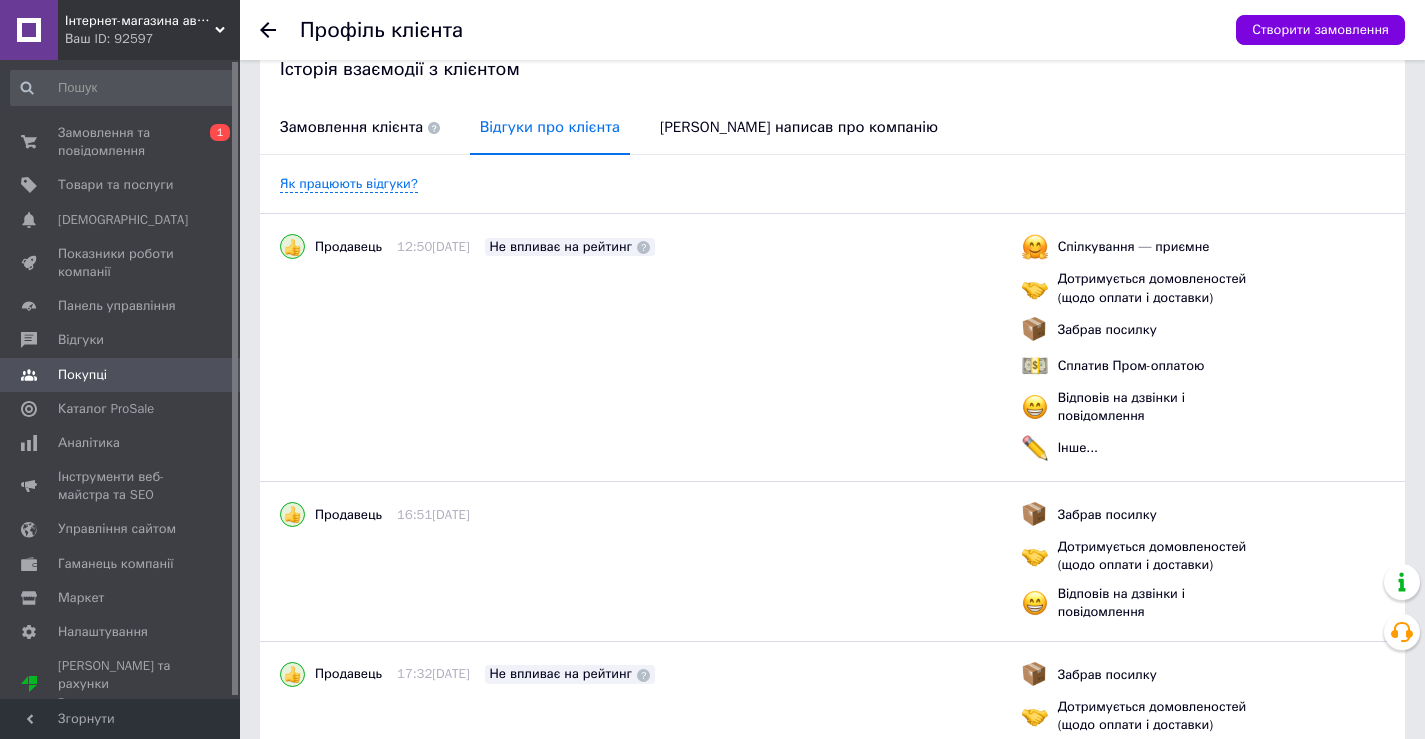 scroll, scrollTop: 351, scrollLeft: 0, axis: vertical 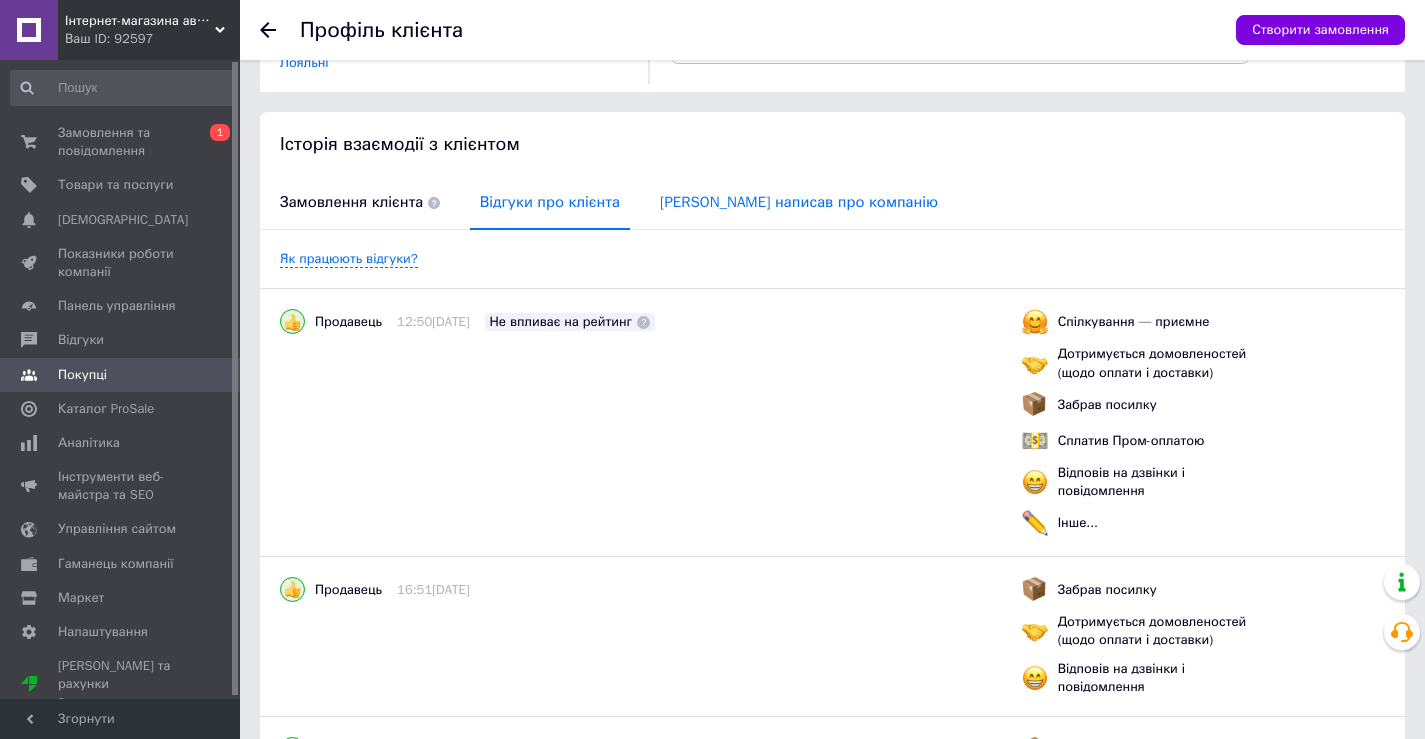 click on "[PERSON_NAME] написав про компанію" at bounding box center [799, 202] 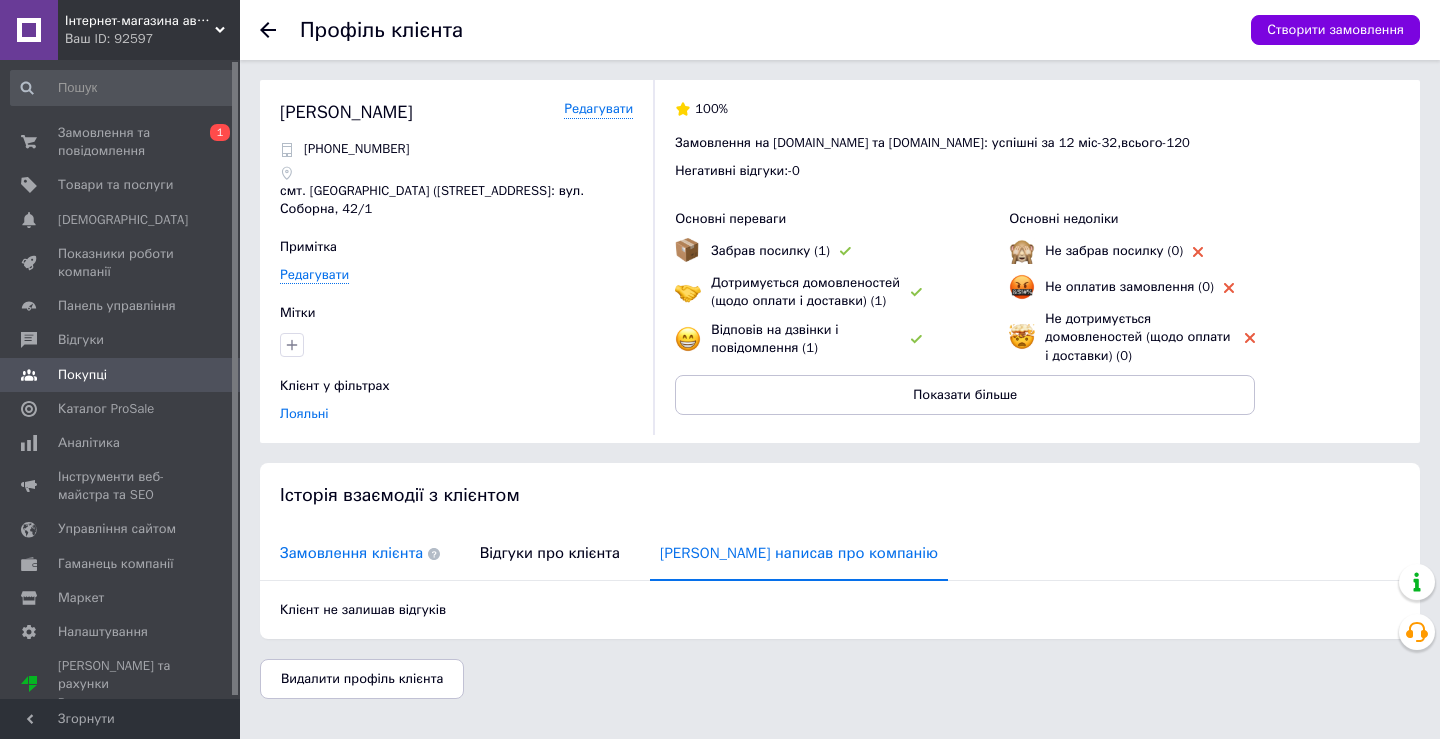 click on "Замовлення клієнта" at bounding box center [360, 553] 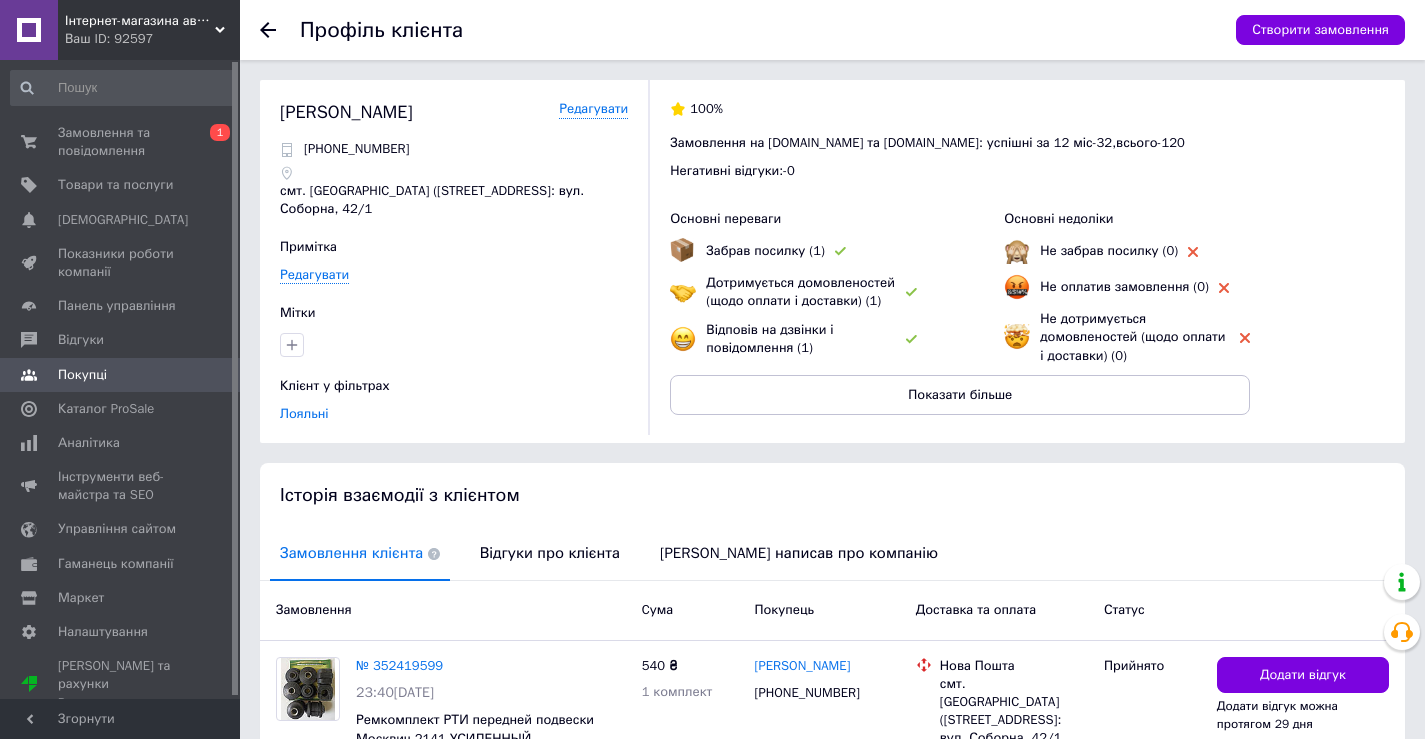 click on "Профіль клієнта Створити замовлення" at bounding box center [832, 30] 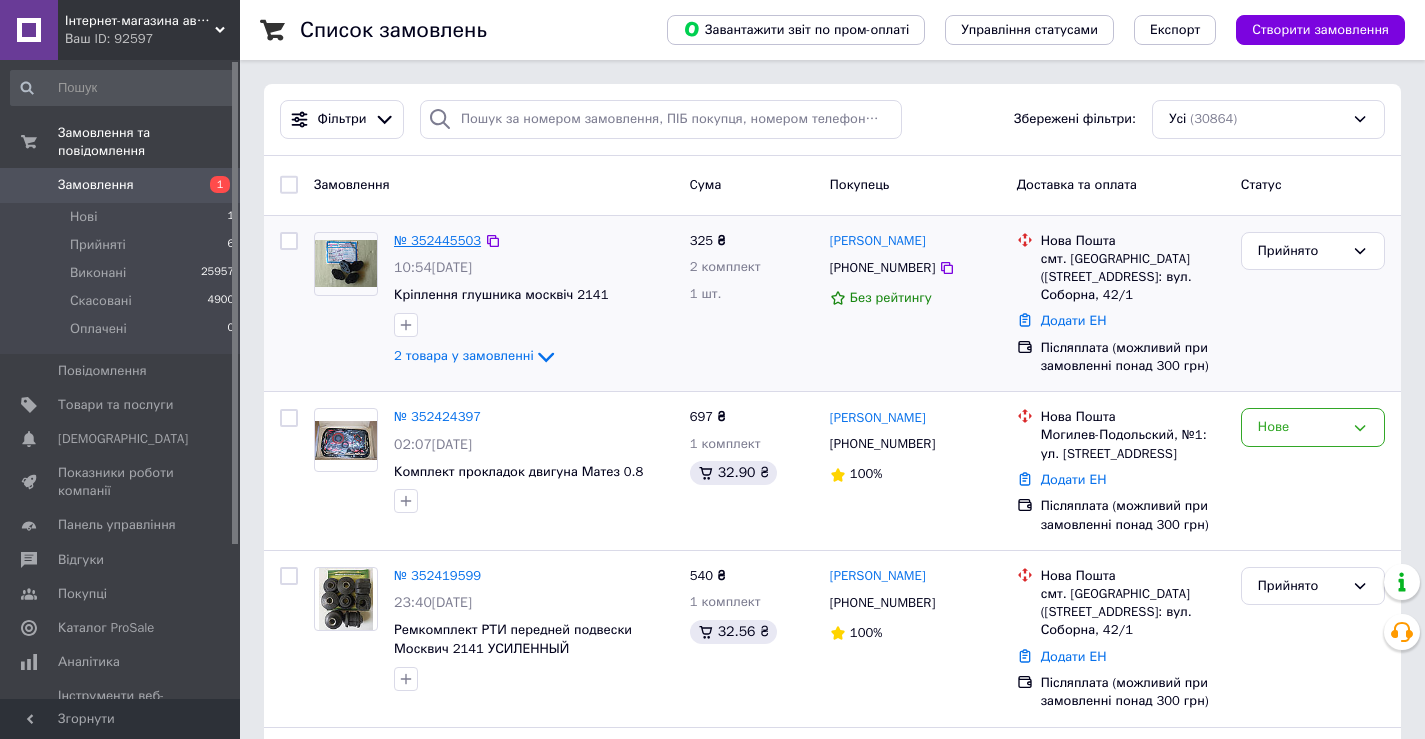 click on "№ 352445503" at bounding box center [437, 240] 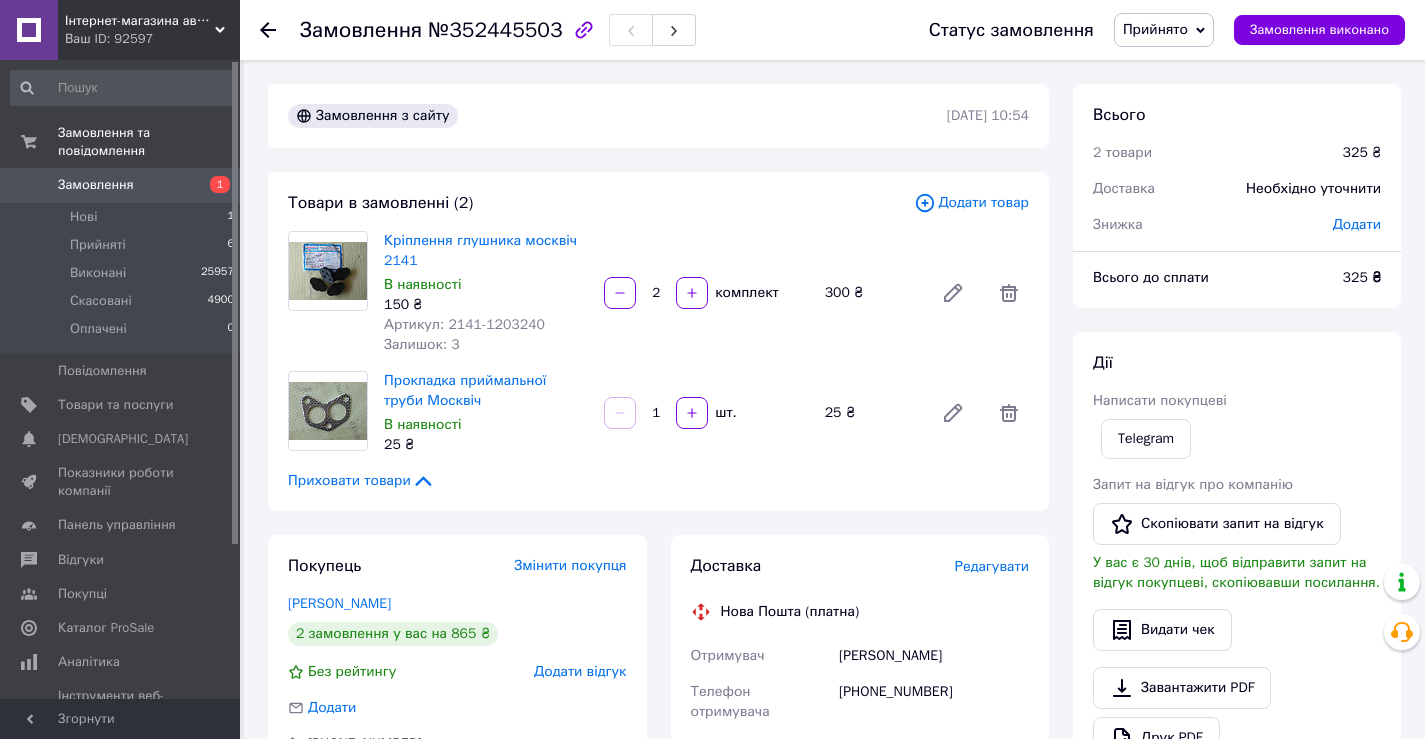 click 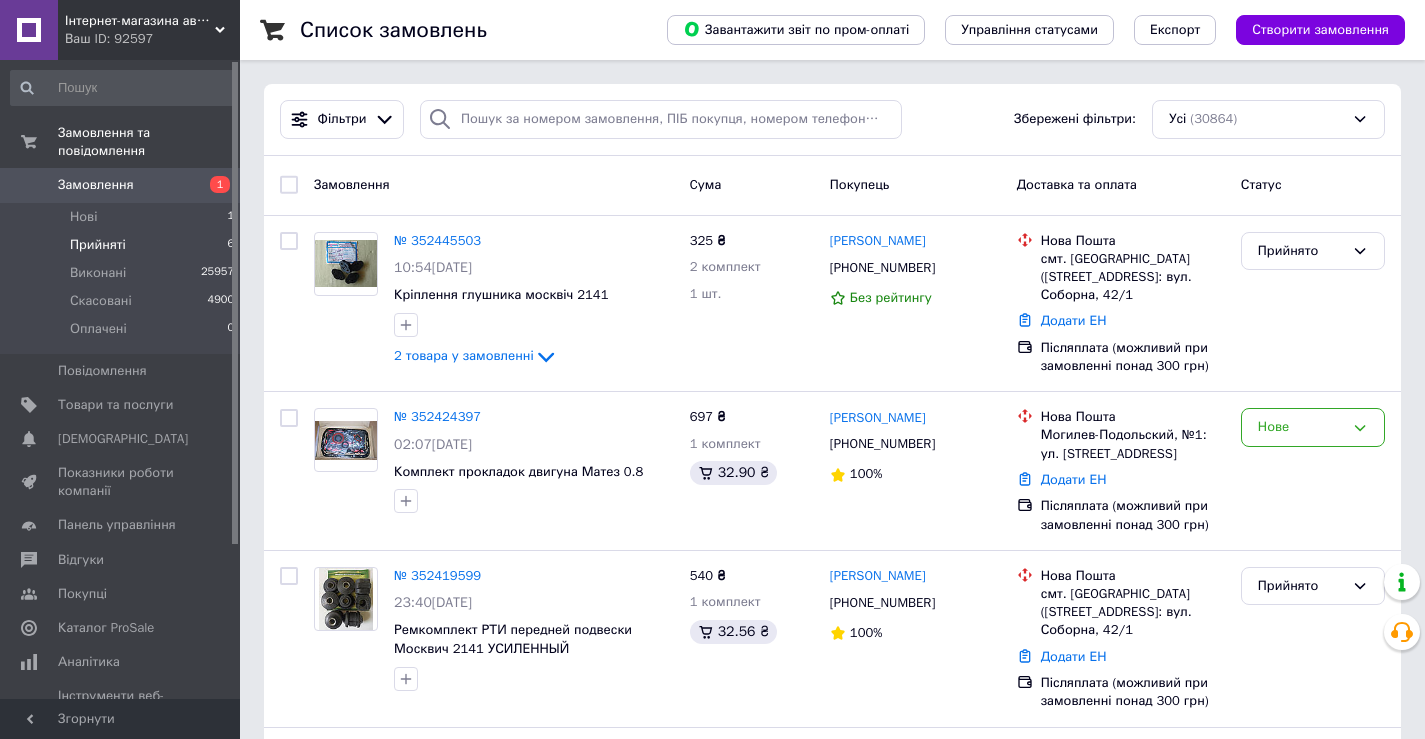 click on "Прийняті 6" at bounding box center (123, 245) 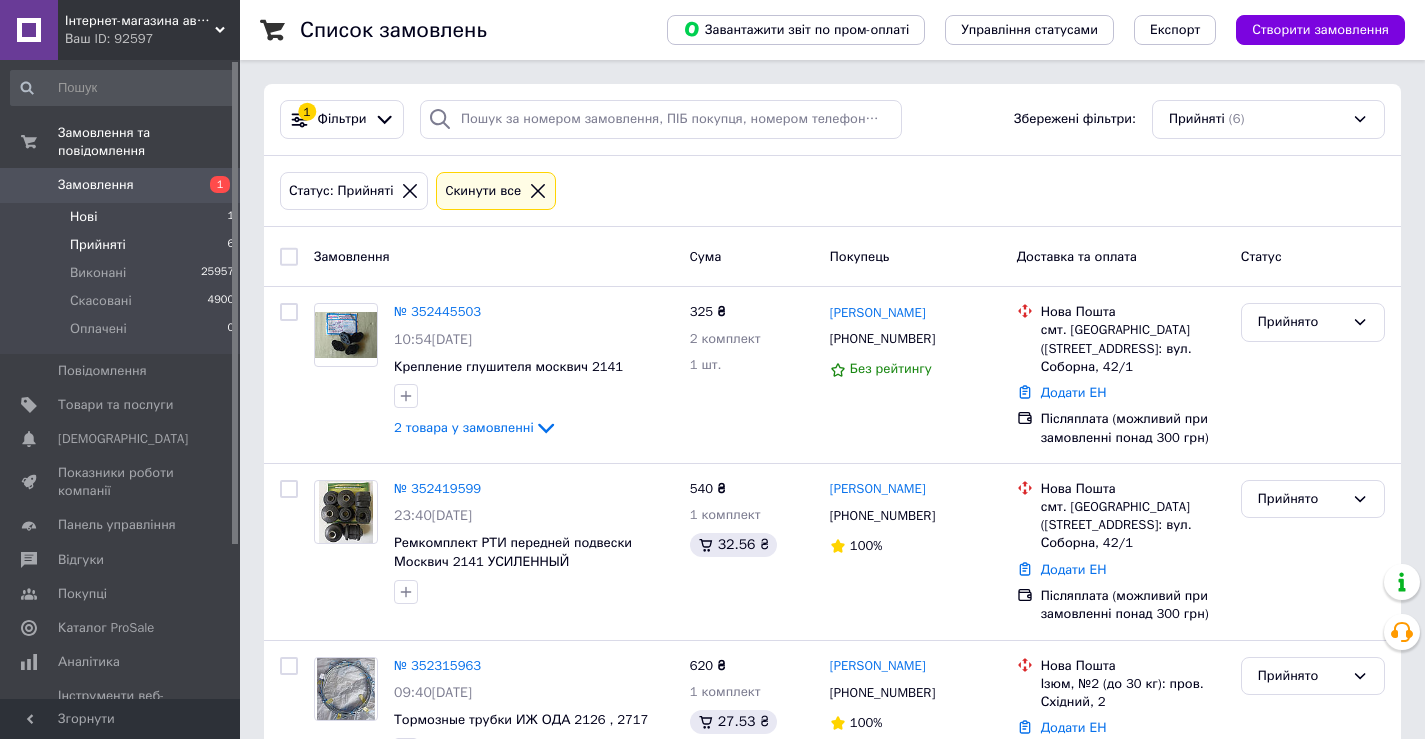 click on "Нові 1" at bounding box center [123, 217] 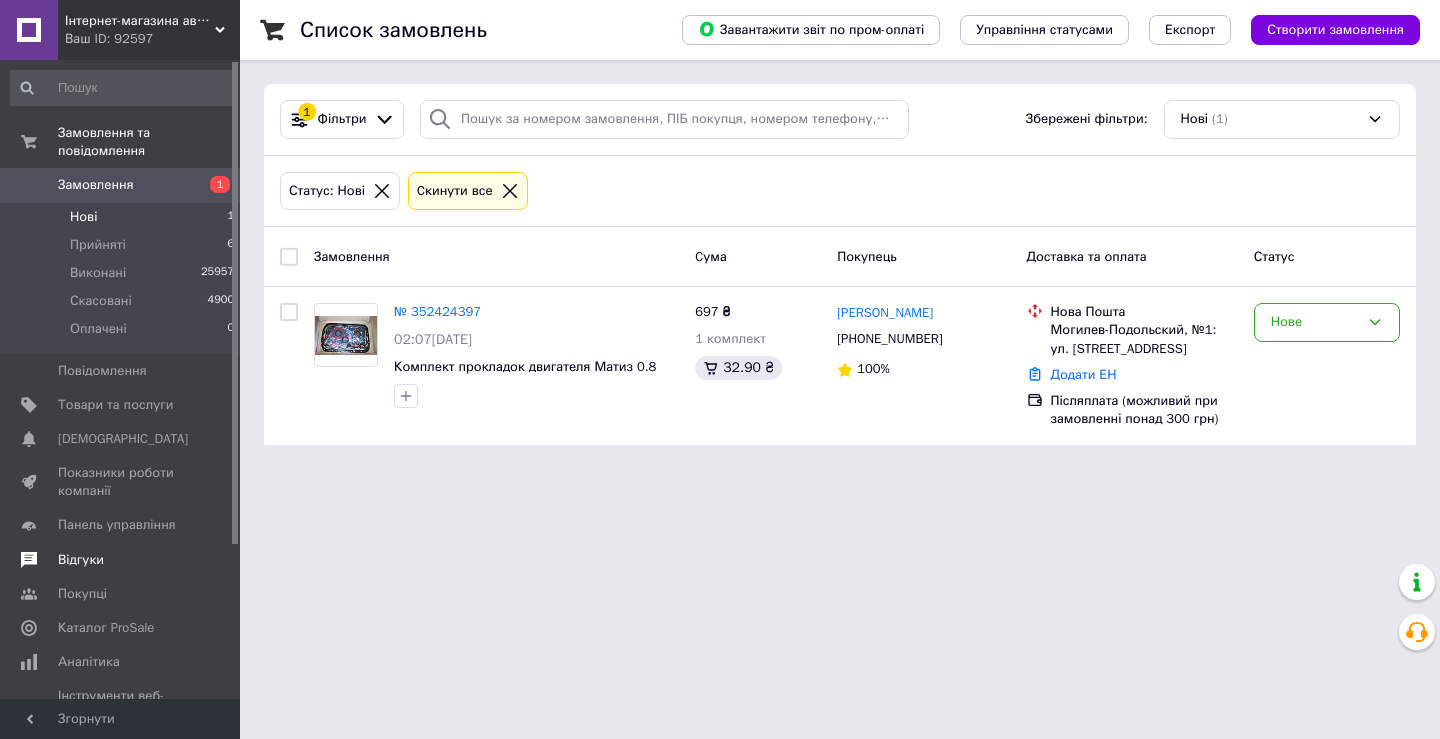 click on "Відгуки" at bounding box center (81, 560) 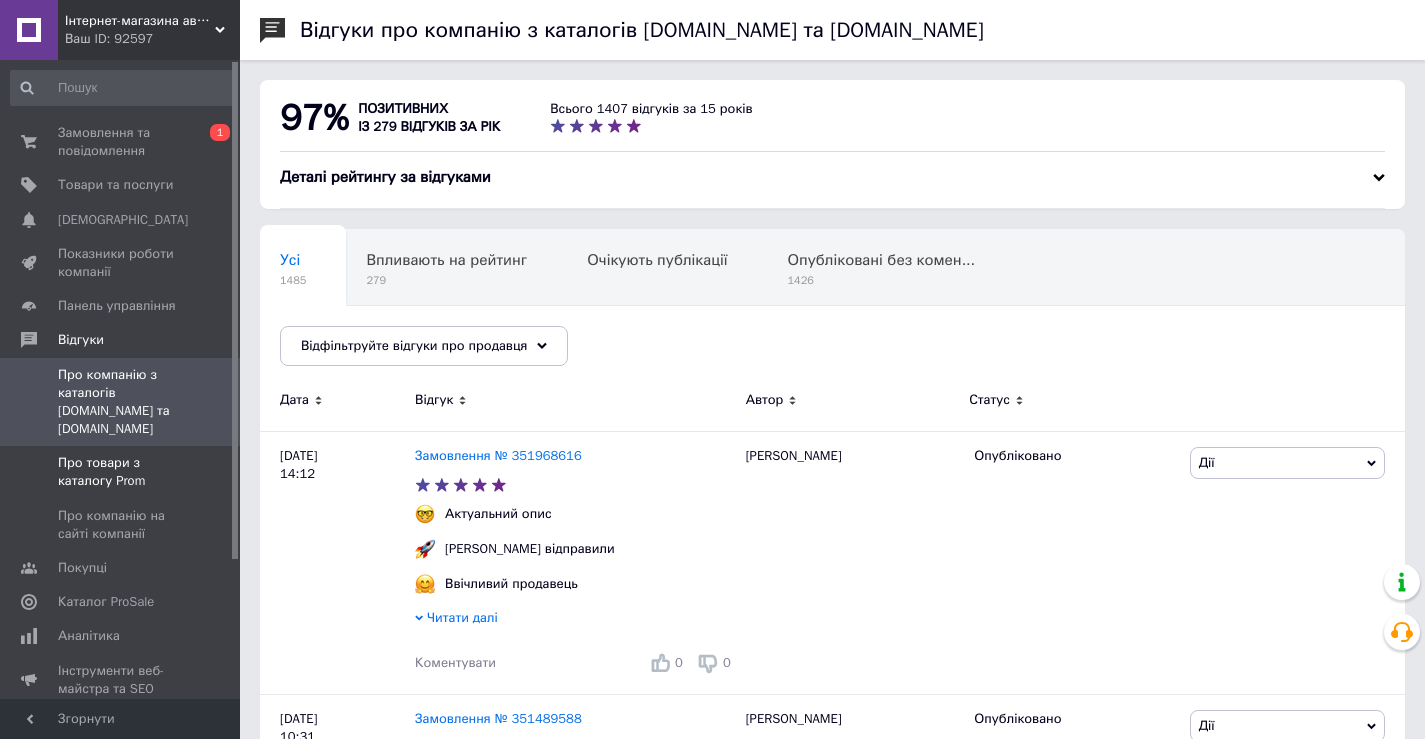click on "Про товари з каталогу Prom" at bounding box center [121, 472] 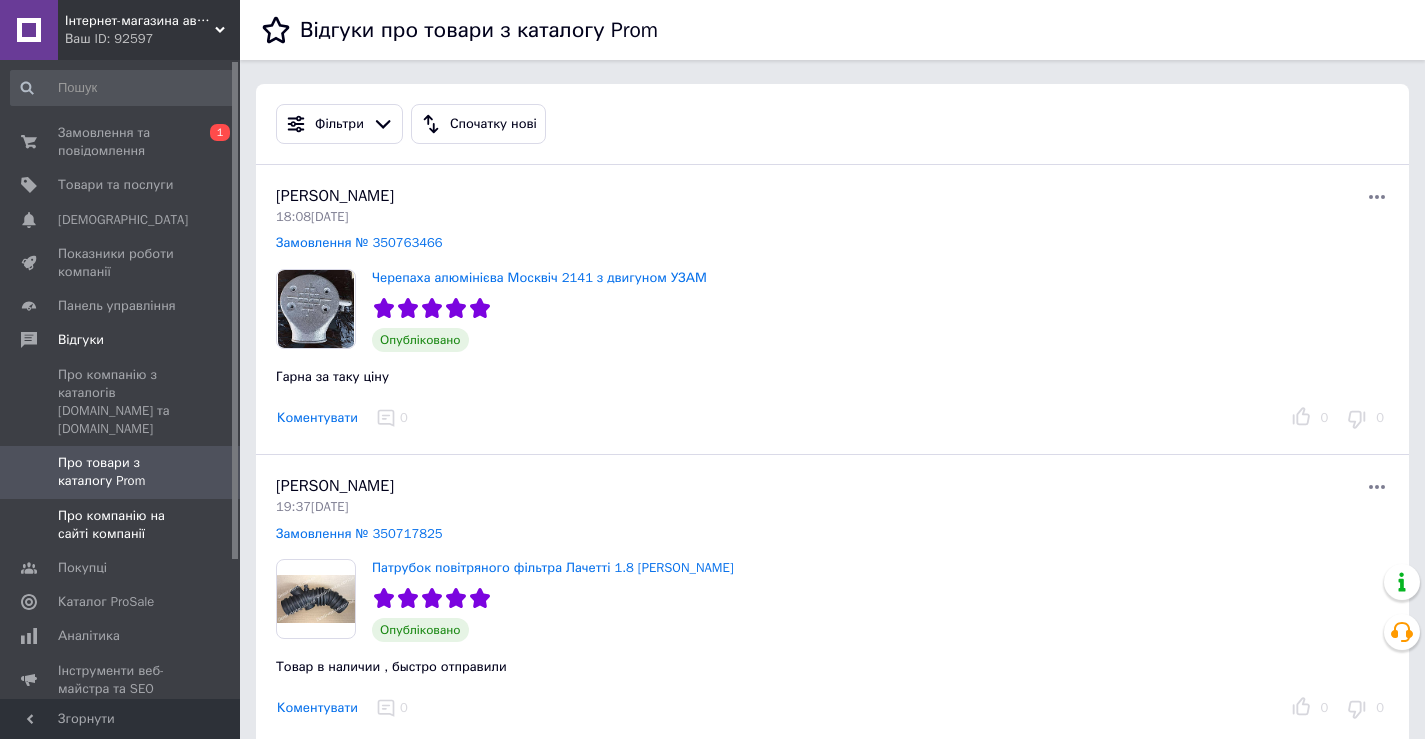 click on "Про компанію на сайті компанії" at bounding box center (121, 525) 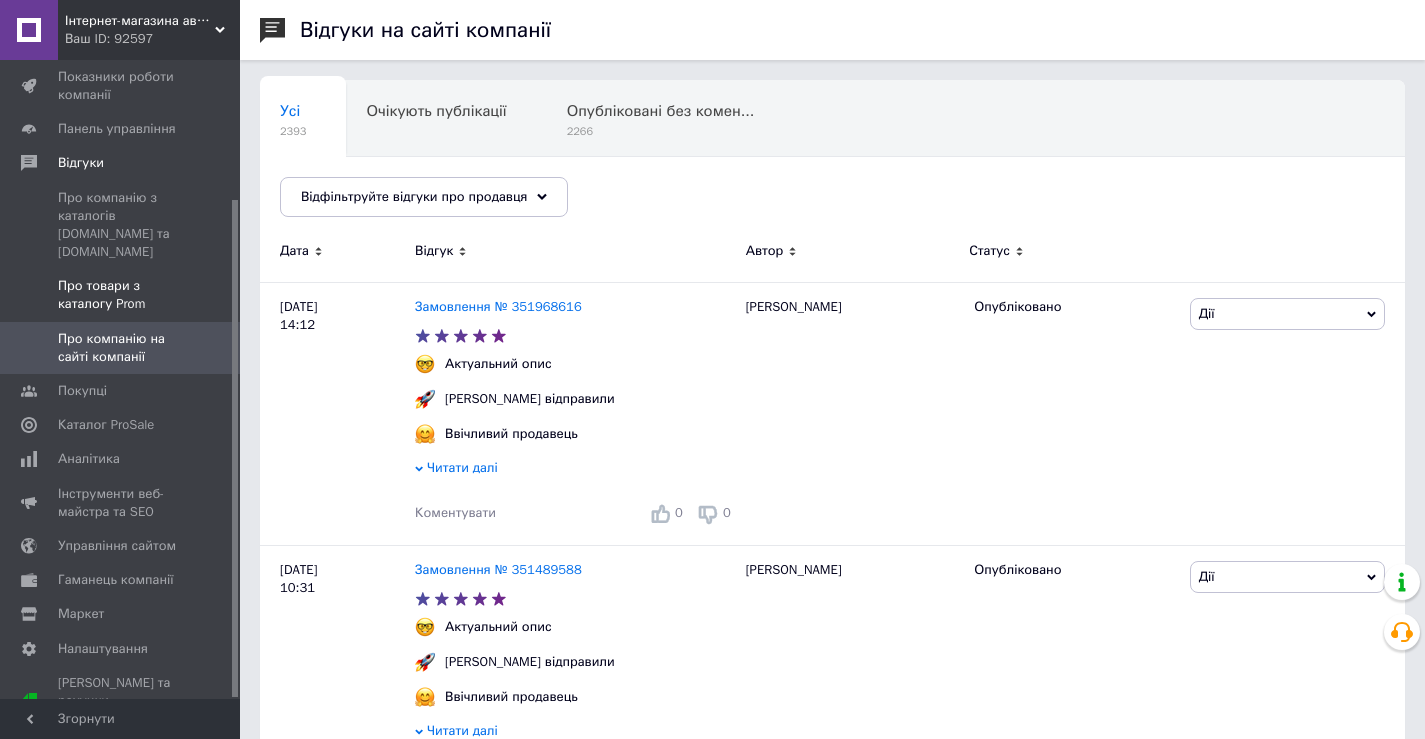 scroll, scrollTop: 178, scrollLeft: 0, axis: vertical 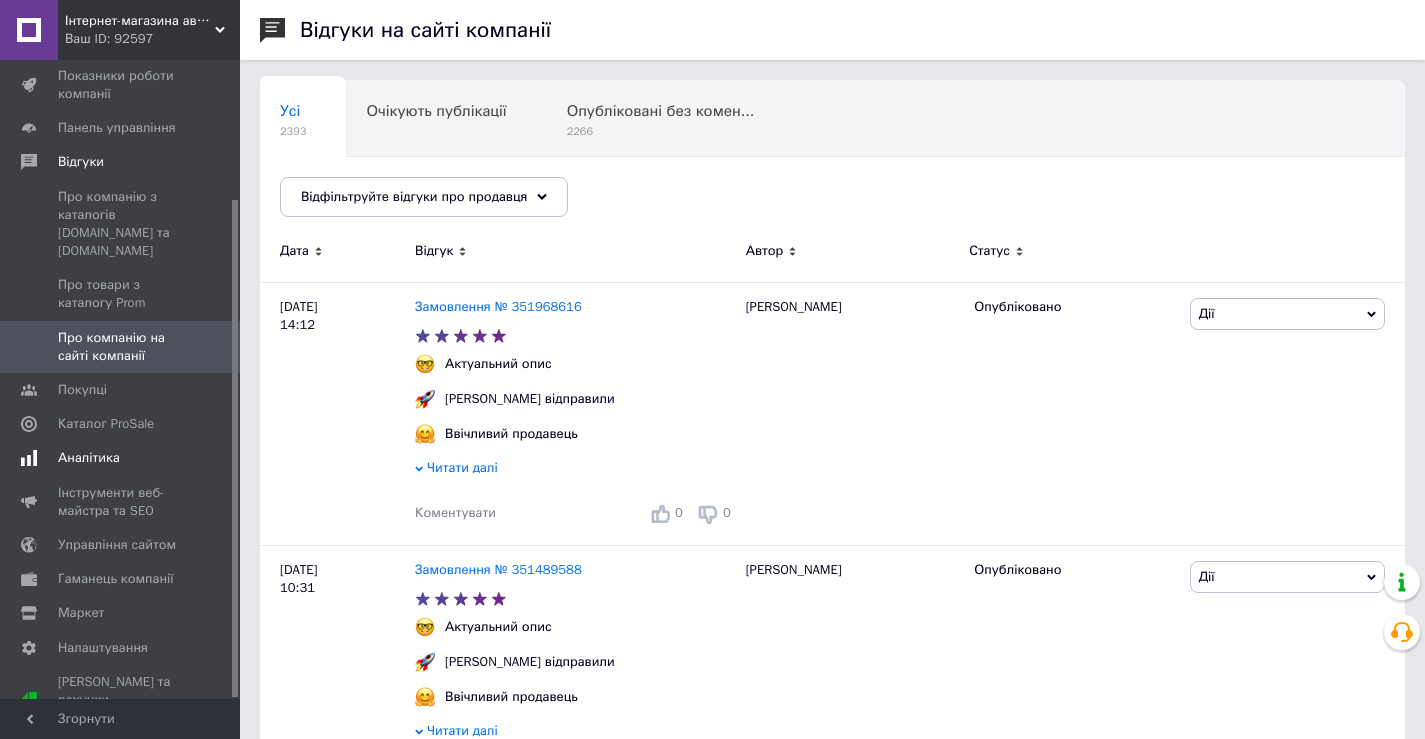 click on "Аналітика" at bounding box center (121, 458) 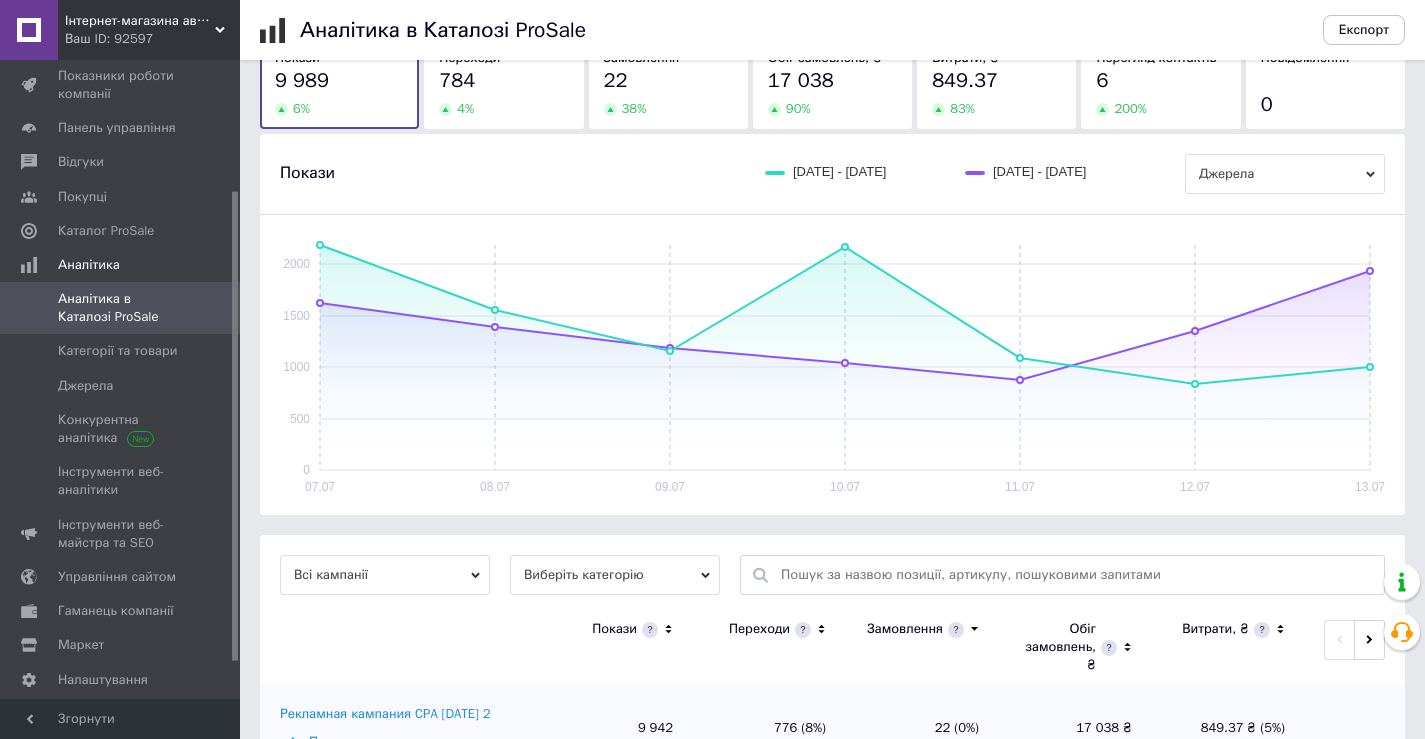 scroll, scrollTop: 200, scrollLeft: 0, axis: vertical 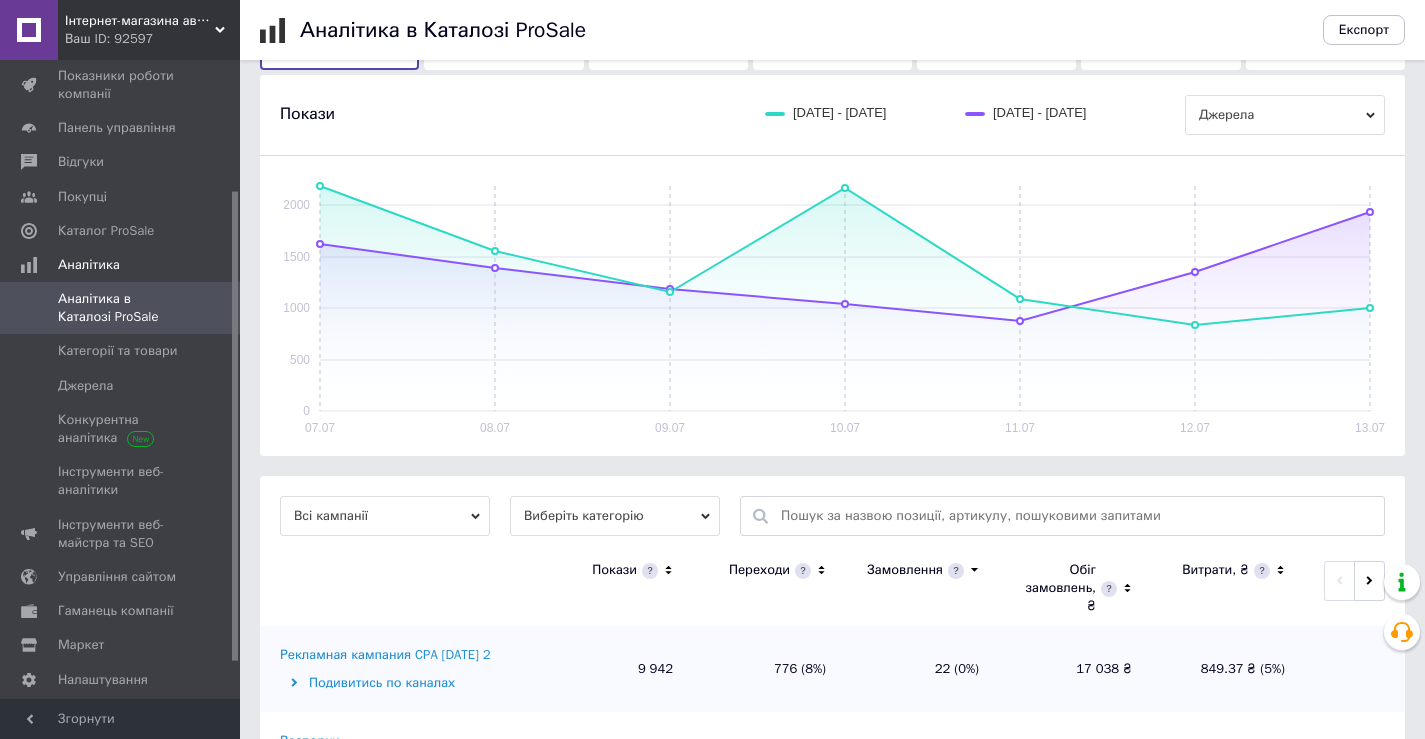 click at bounding box center (1077, 516) 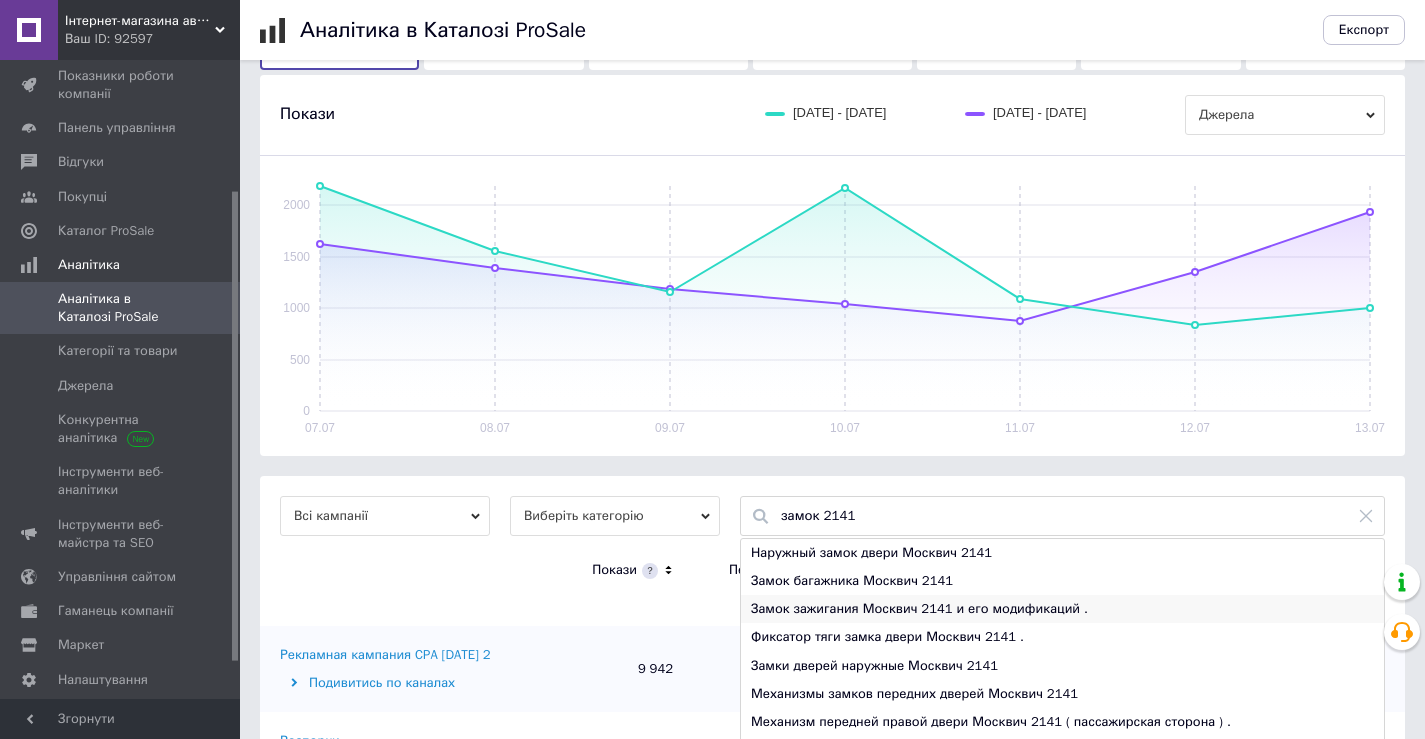 click on "Замок зажигания Москвич 2141 и его модификаций ." at bounding box center [1062, 609] 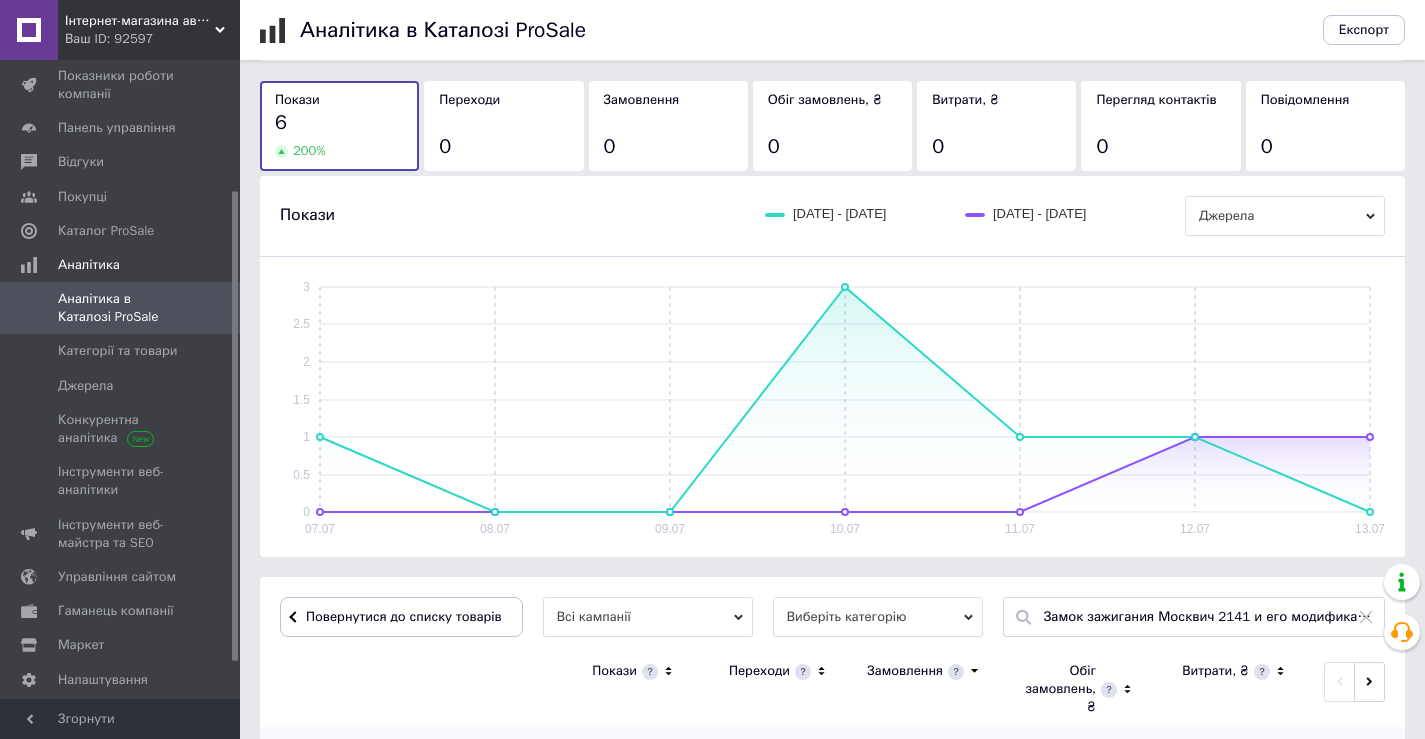 scroll, scrollTop: 200, scrollLeft: 0, axis: vertical 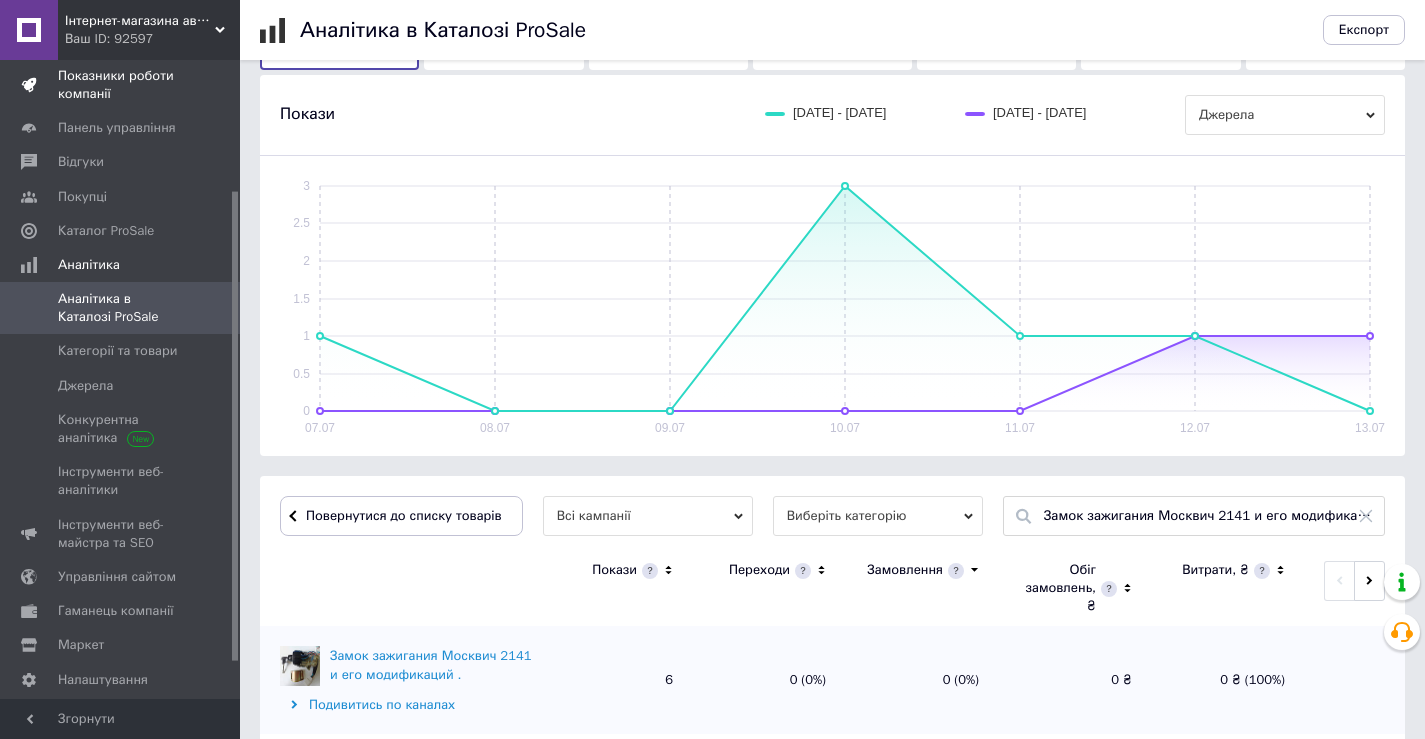 click on "Показники роботи компанії" at bounding box center (121, 85) 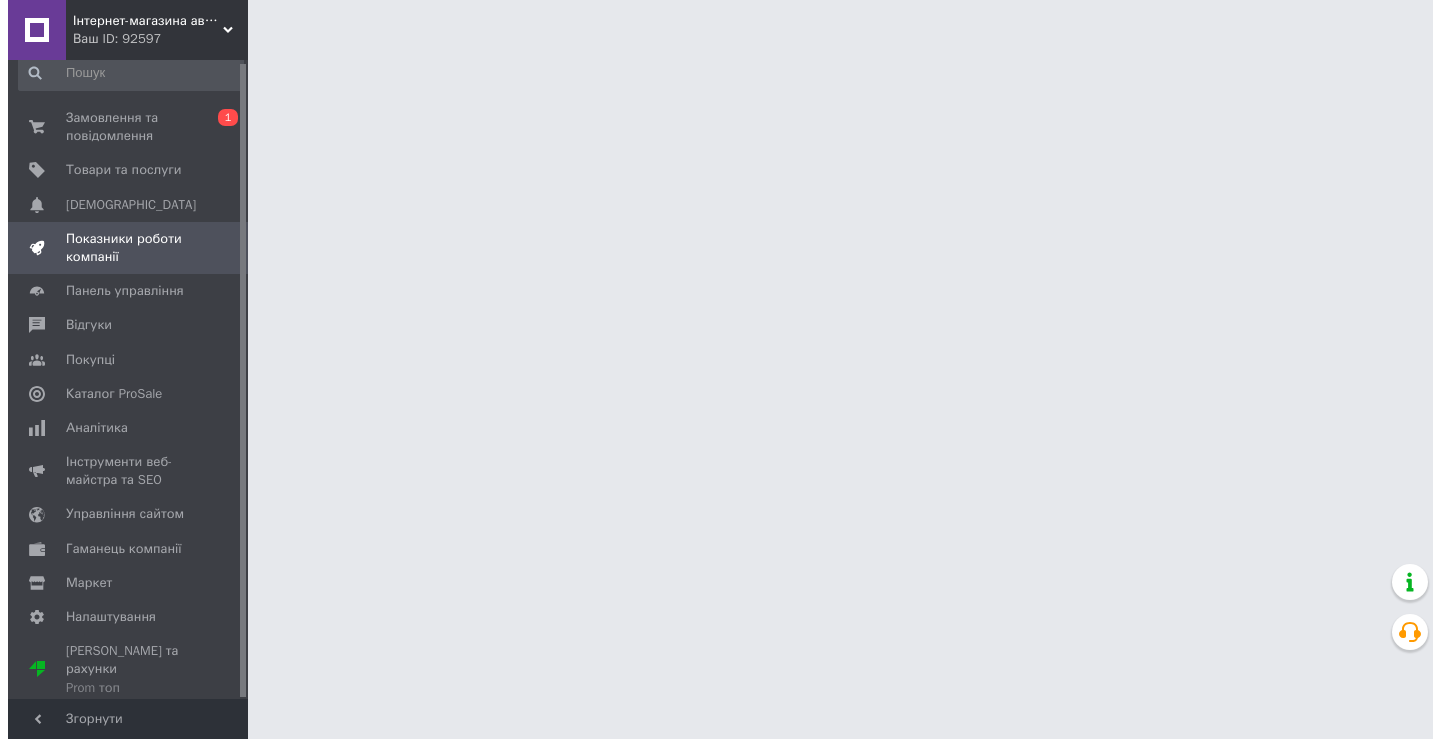 scroll, scrollTop: 0, scrollLeft: 0, axis: both 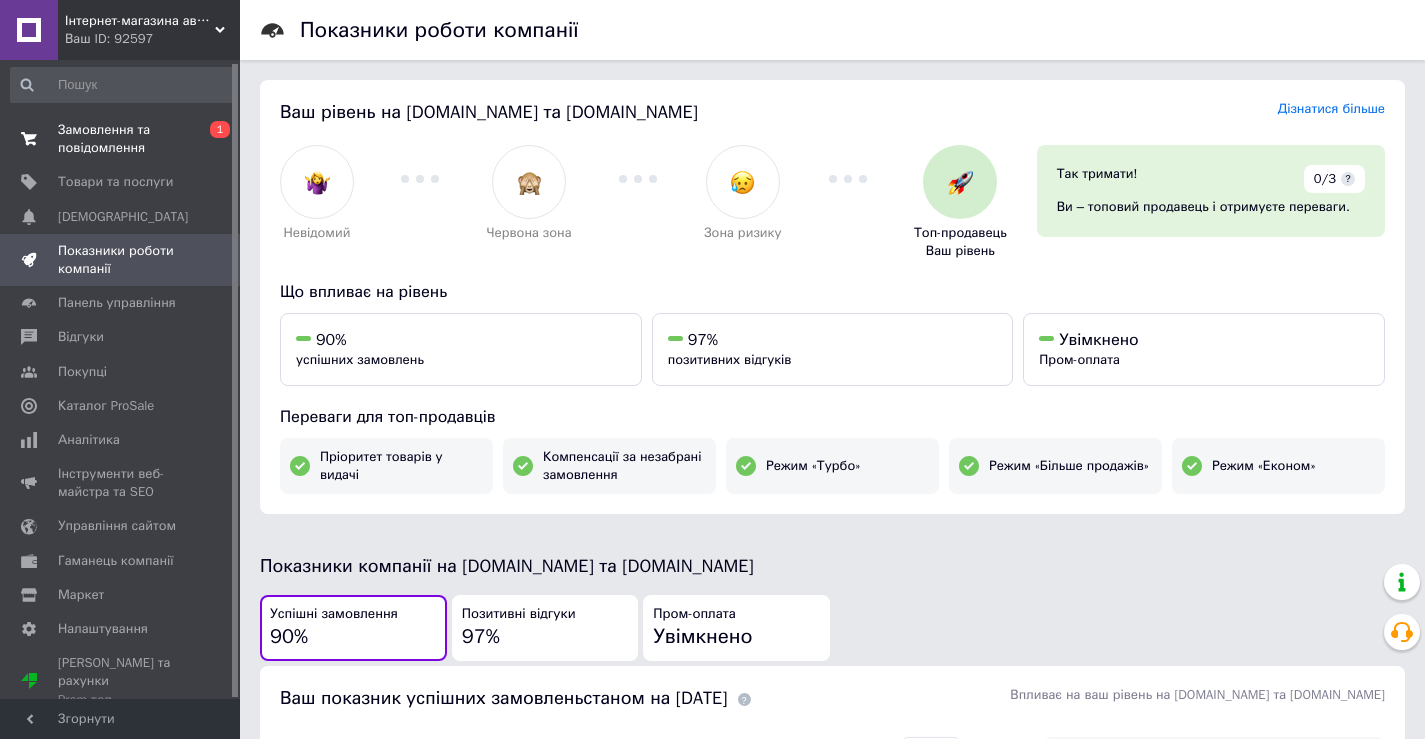 click on "Замовлення та повідомлення" at bounding box center [121, 139] 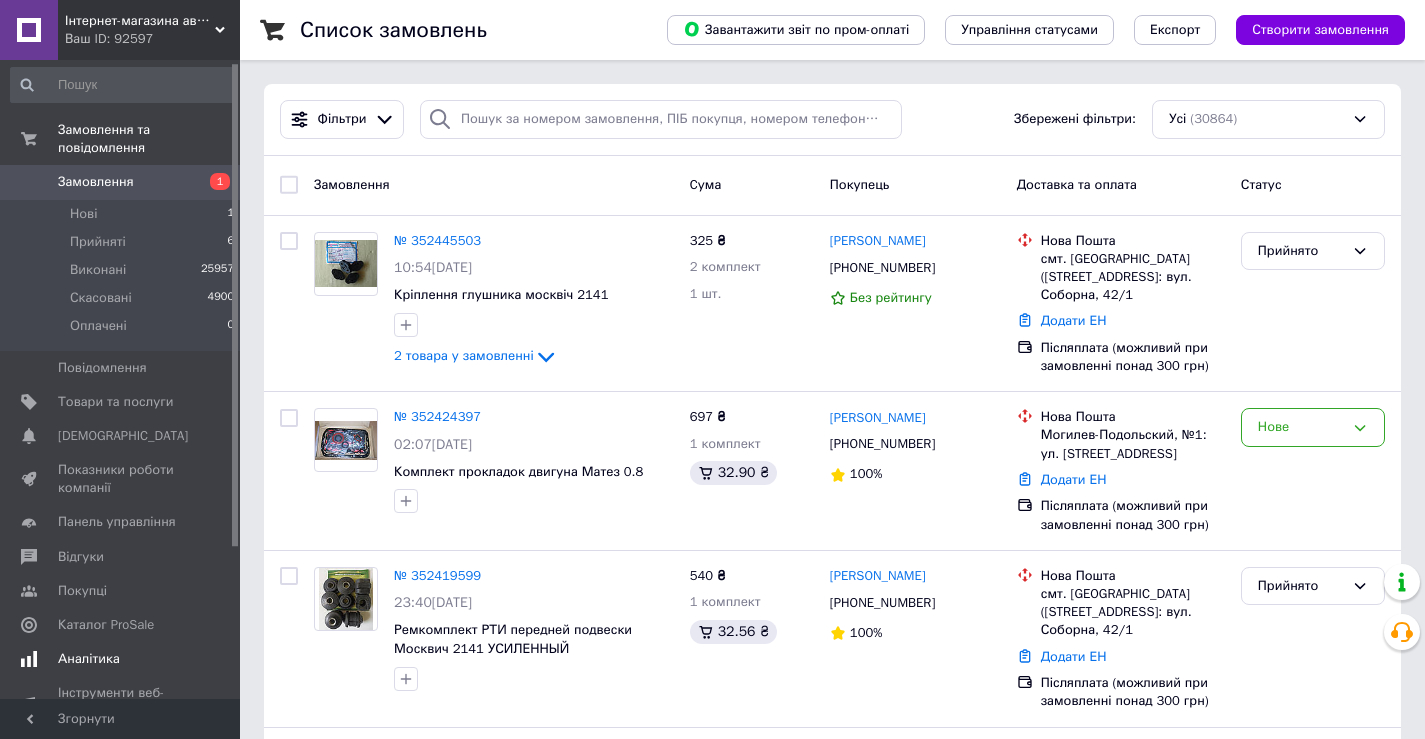 click on "Аналітика" at bounding box center (89, 659) 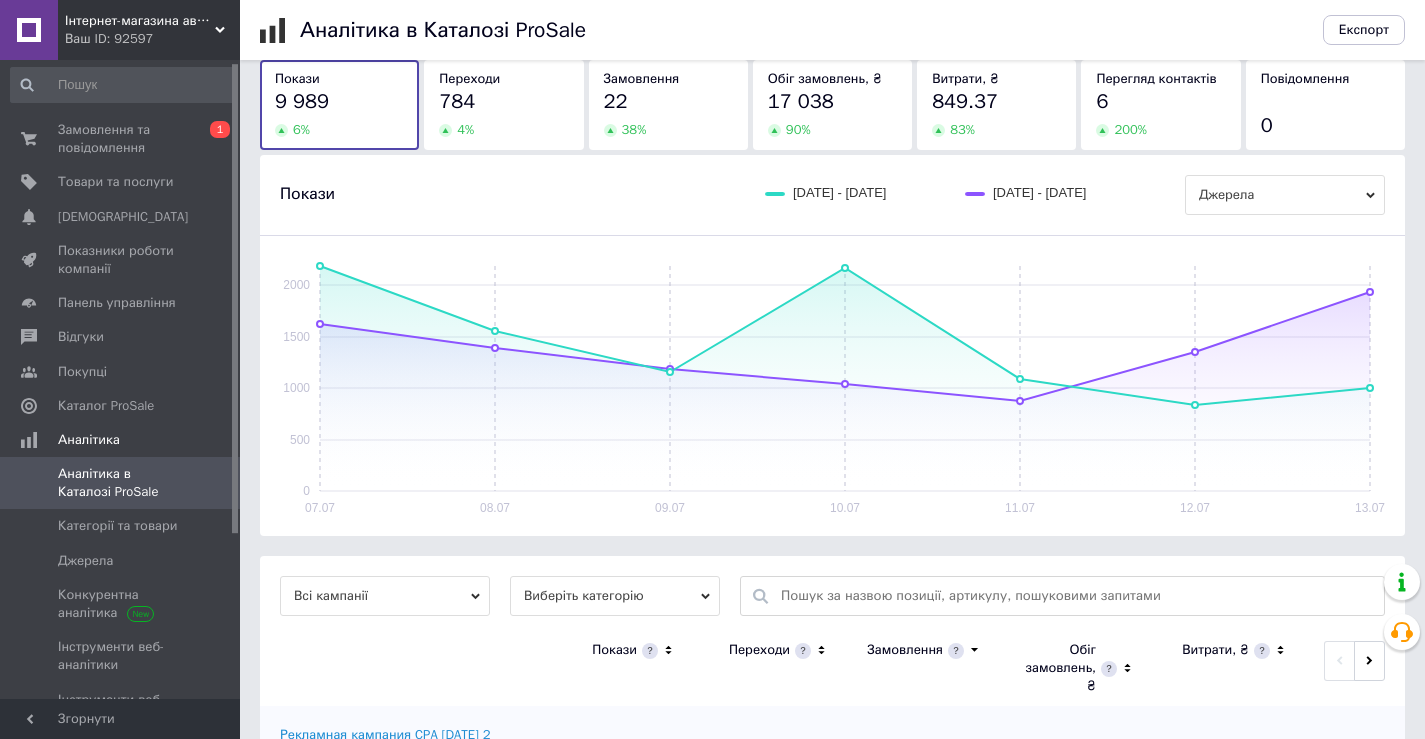 scroll, scrollTop: 0, scrollLeft: 0, axis: both 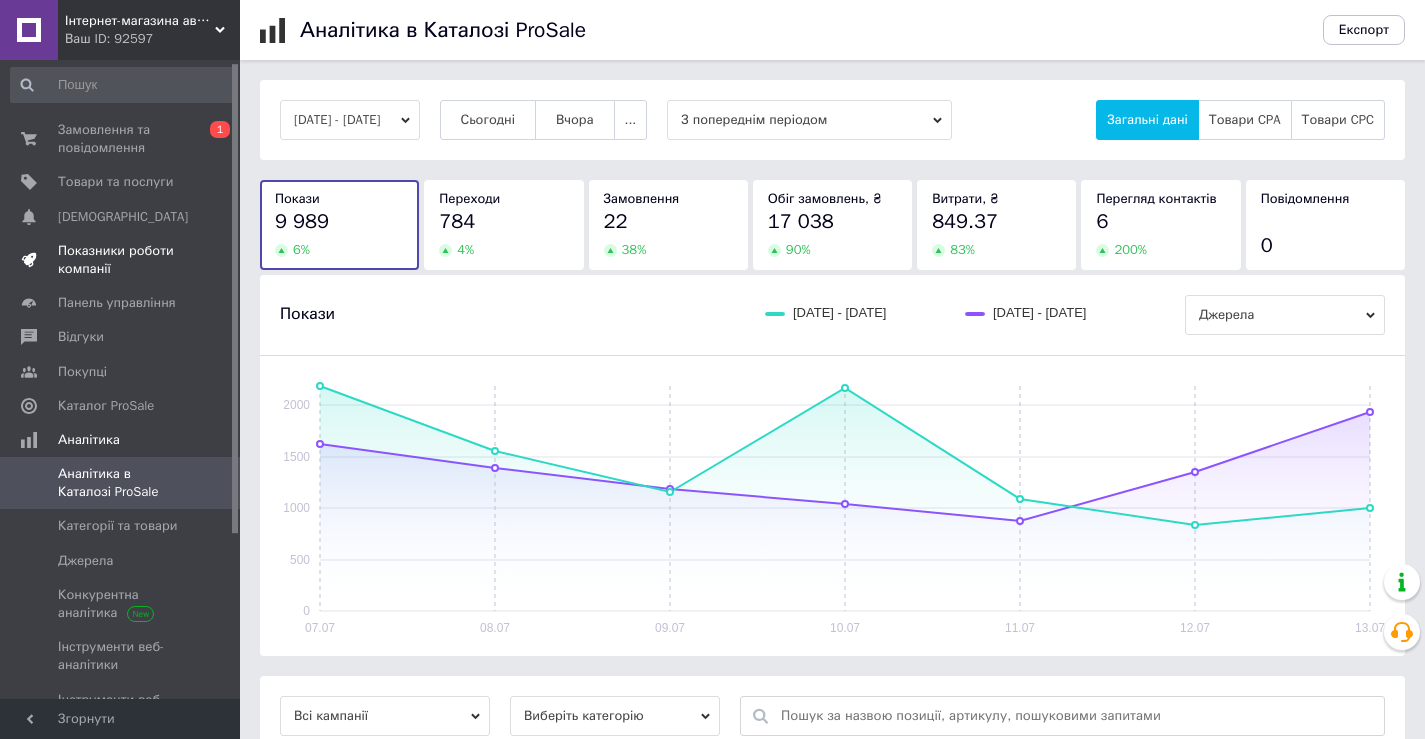 click on "Показники роботи компанії" at bounding box center (121, 260) 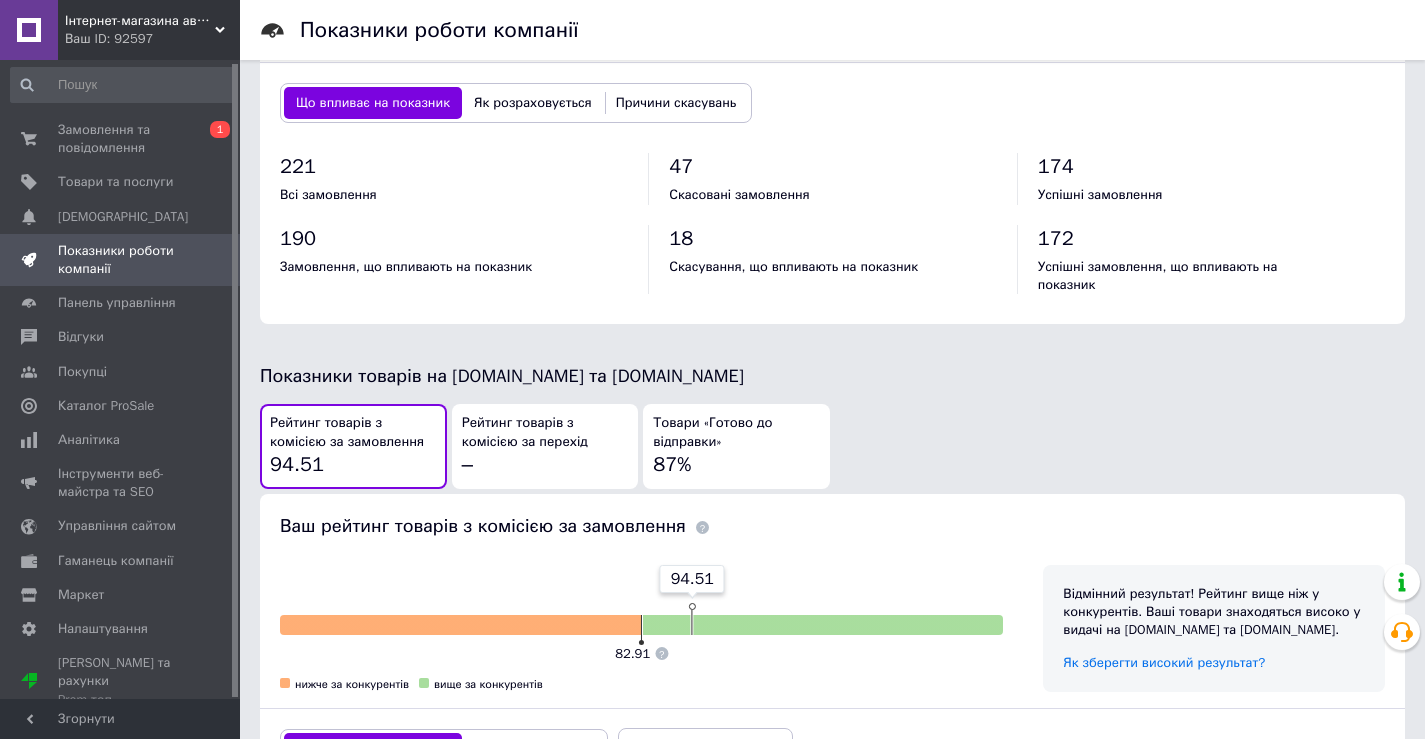 scroll, scrollTop: 800, scrollLeft: 0, axis: vertical 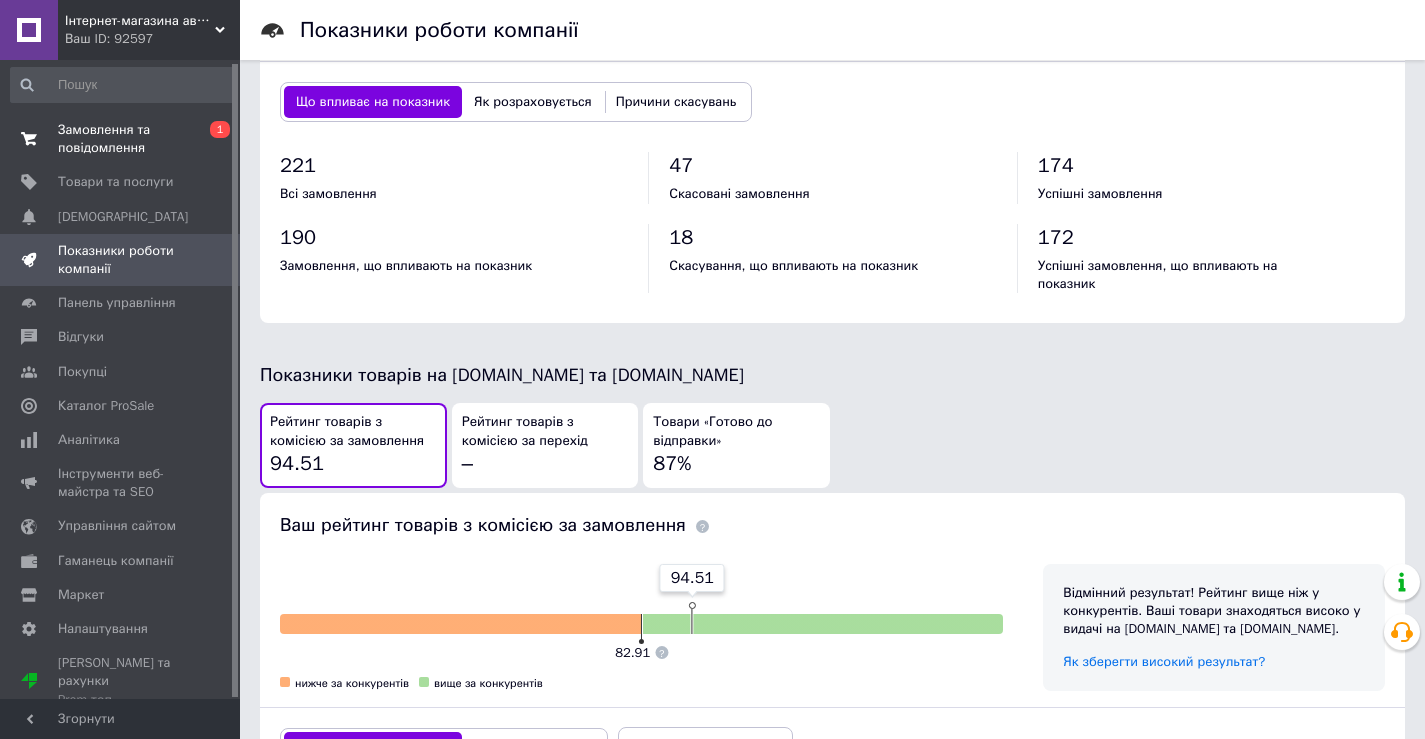 click on "Замовлення та повідомлення" at bounding box center (121, 139) 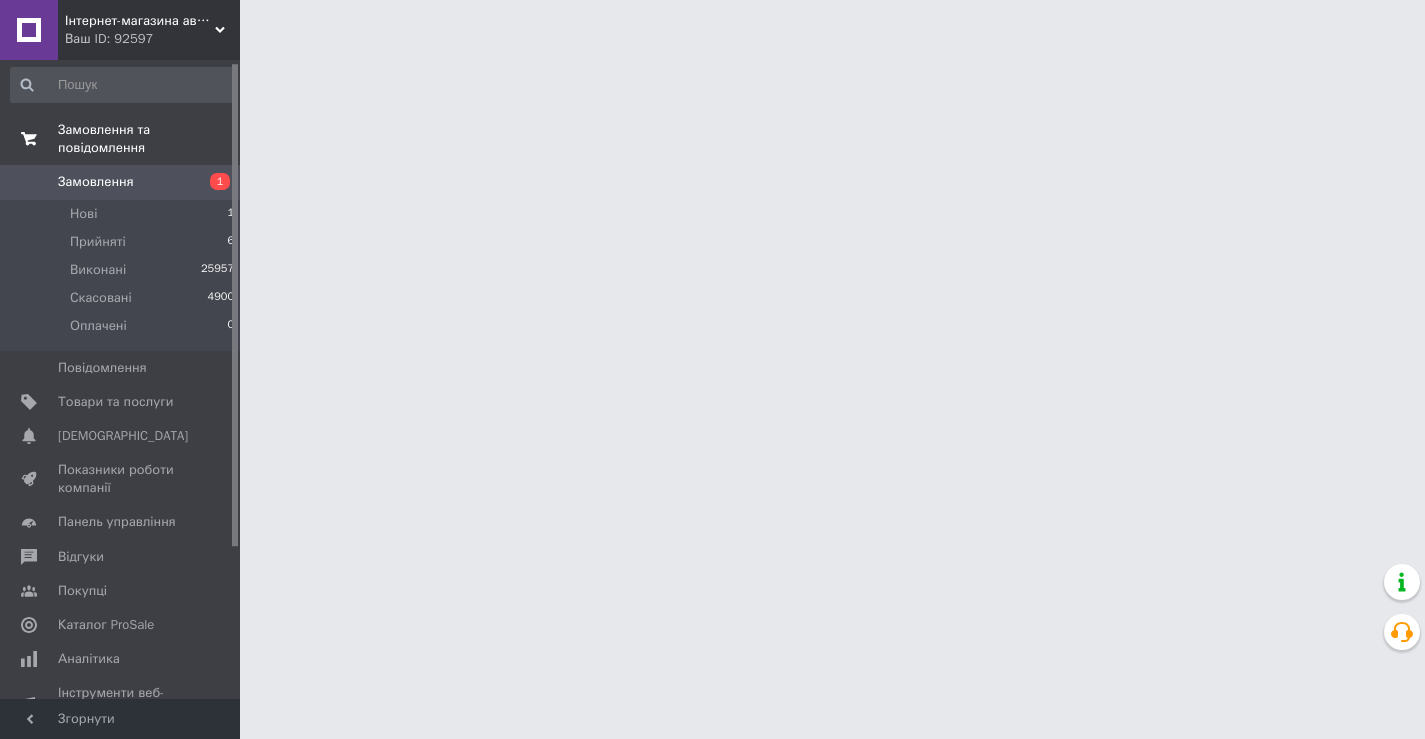 scroll, scrollTop: 0, scrollLeft: 0, axis: both 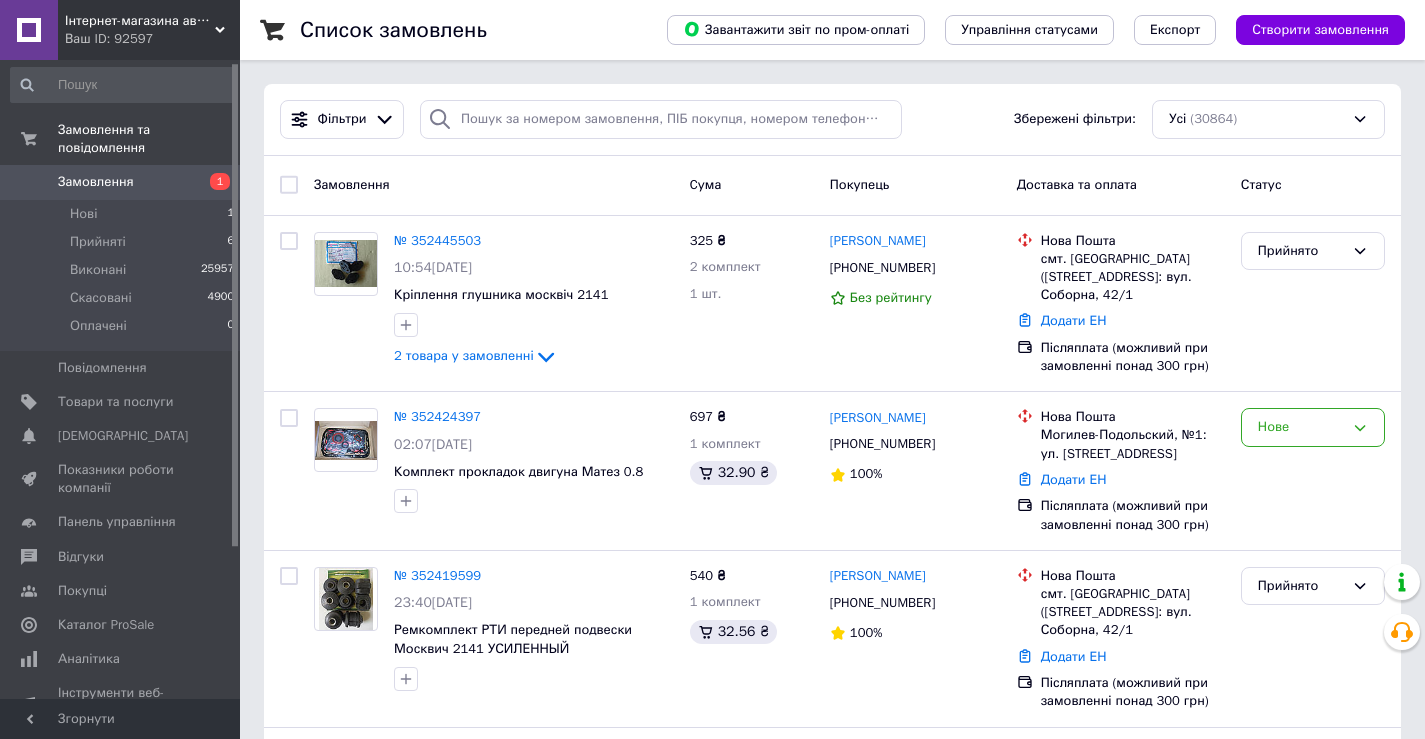 click 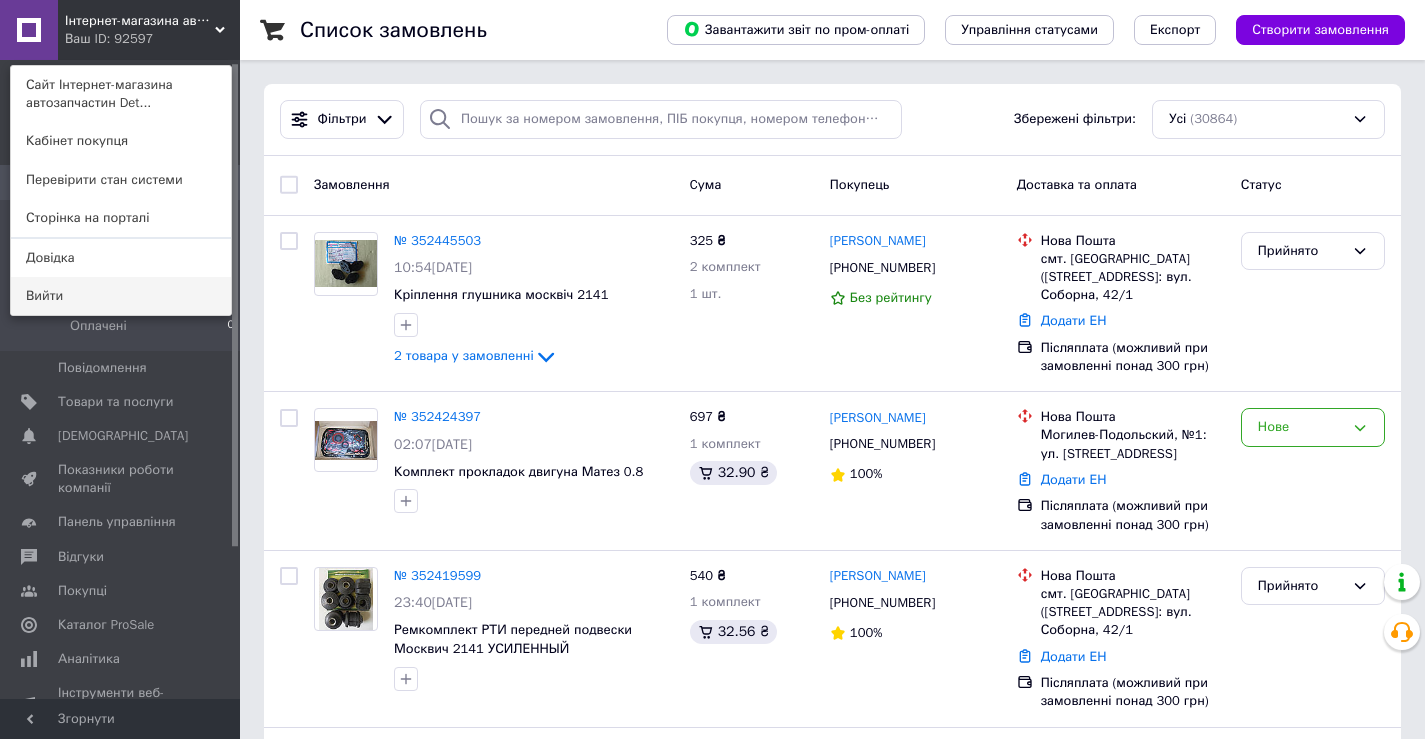 click on "Вийти" at bounding box center (121, 296) 